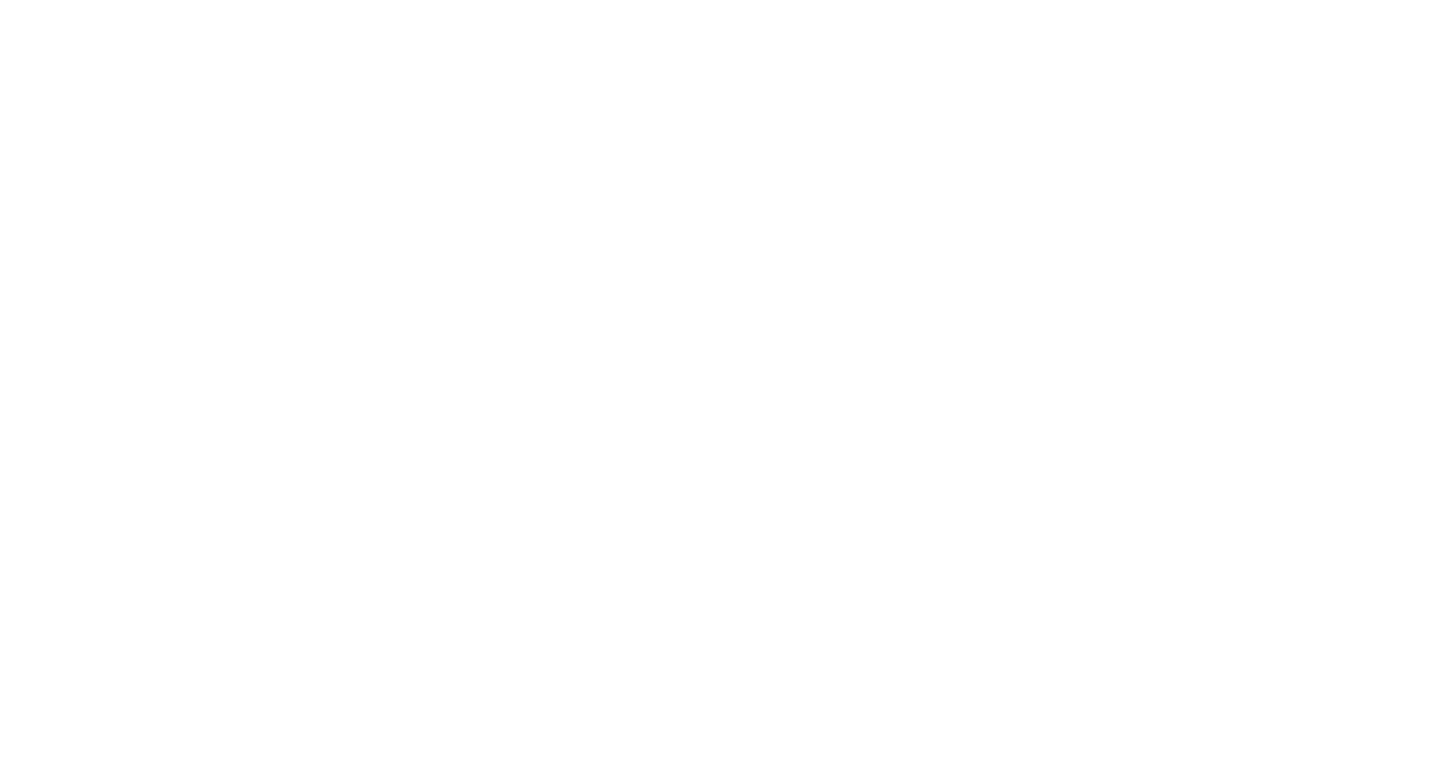 scroll, scrollTop: 0, scrollLeft: 0, axis: both 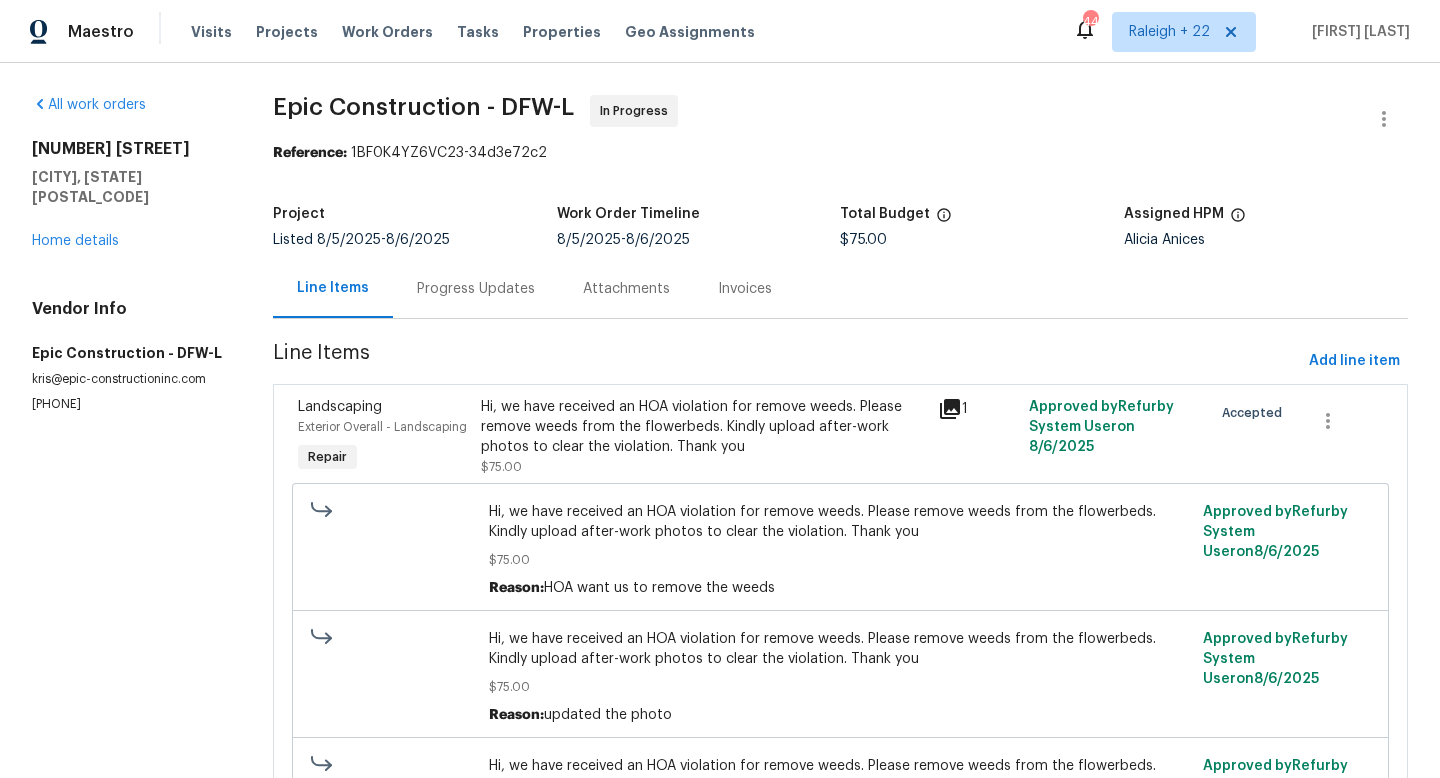 click on "Progress Updates" at bounding box center [476, 289] 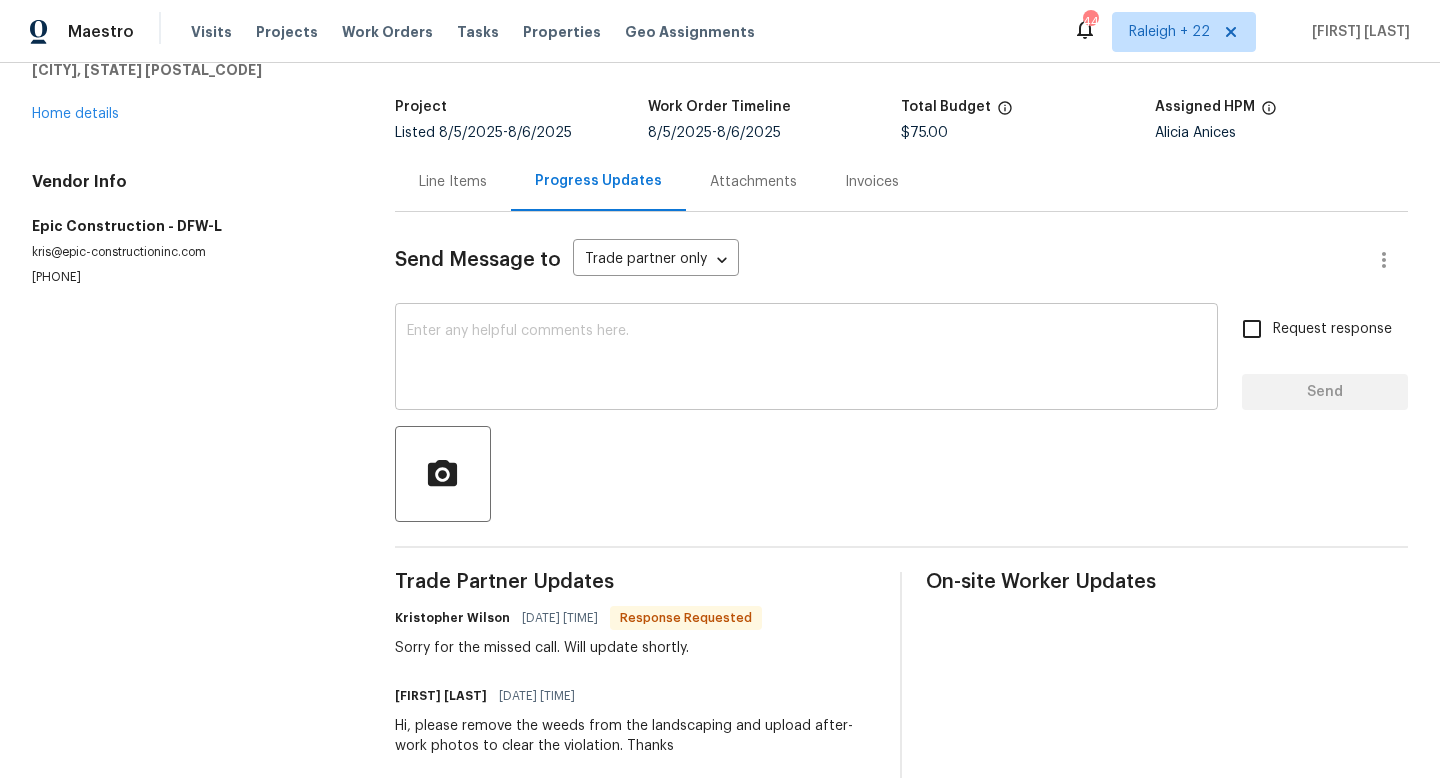 scroll, scrollTop: 80, scrollLeft: 0, axis: vertical 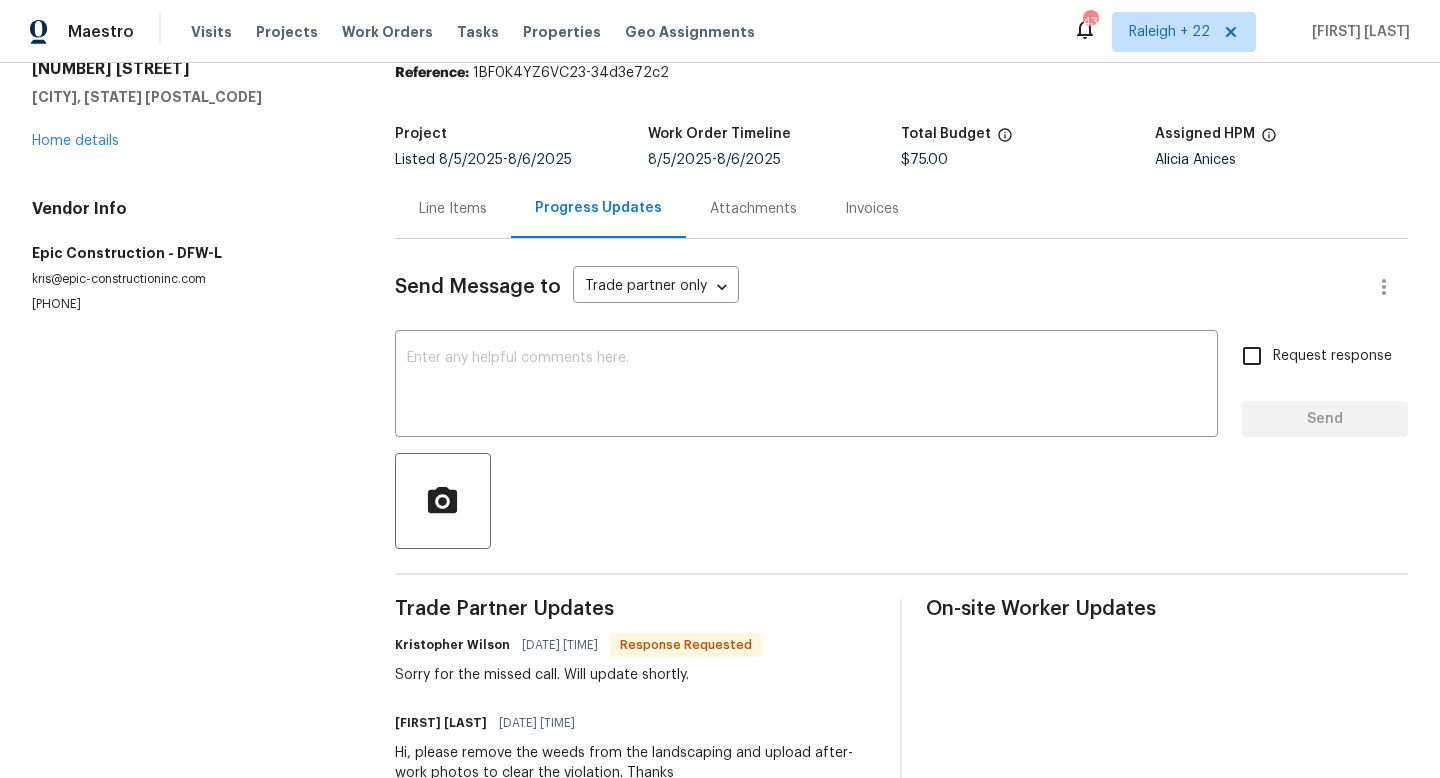 click on "Line Items" at bounding box center (453, 208) 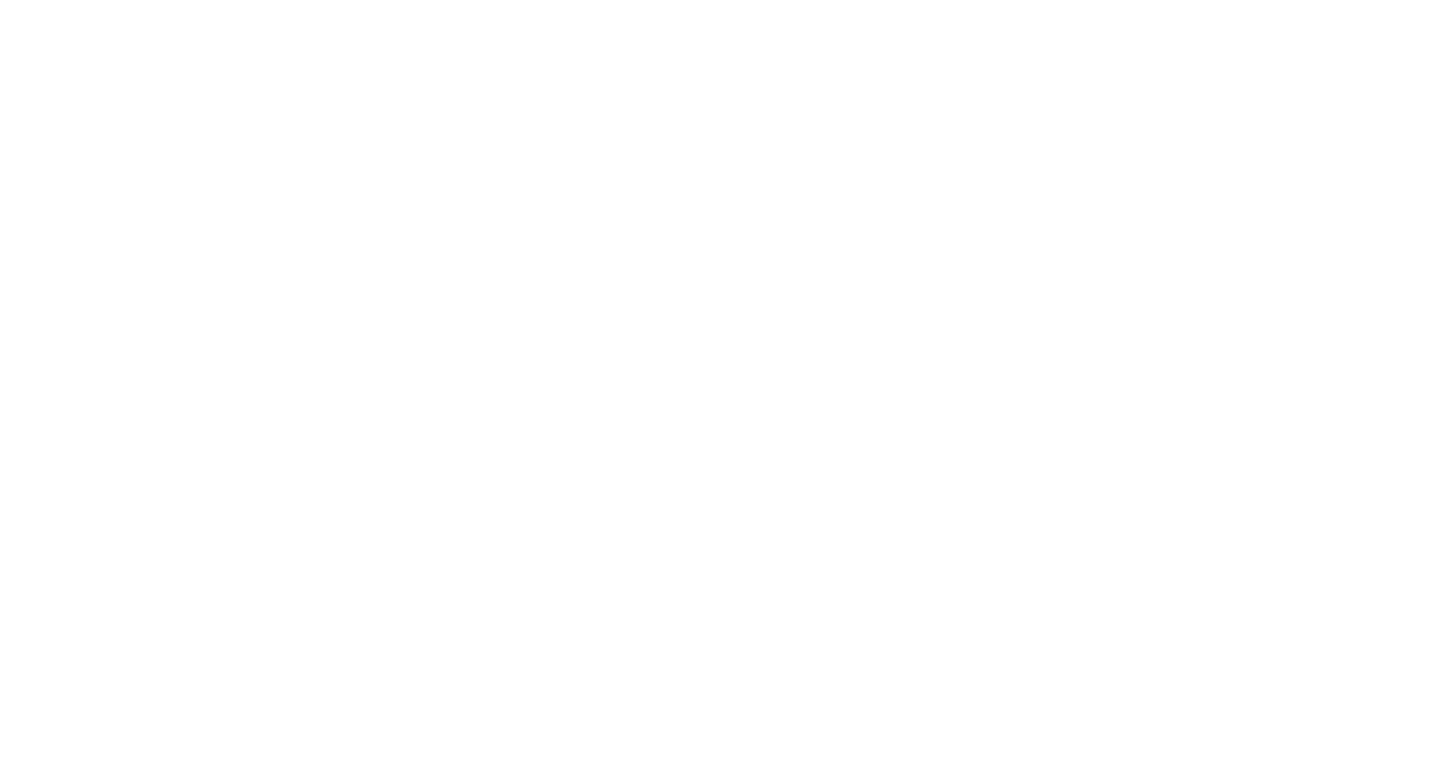 scroll, scrollTop: 0, scrollLeft: 0, axis: both 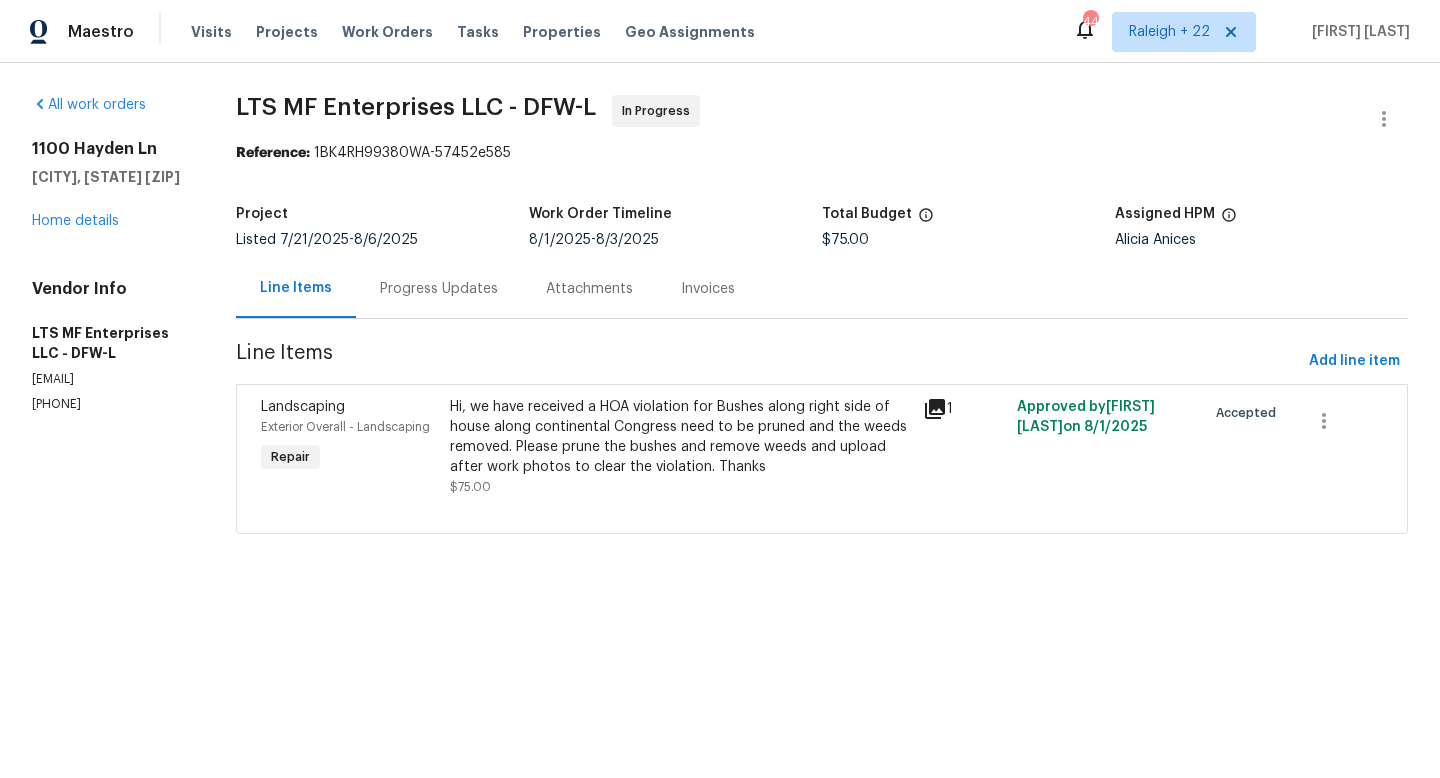 click on "Progress Updates" at bounding box center [439, 289] 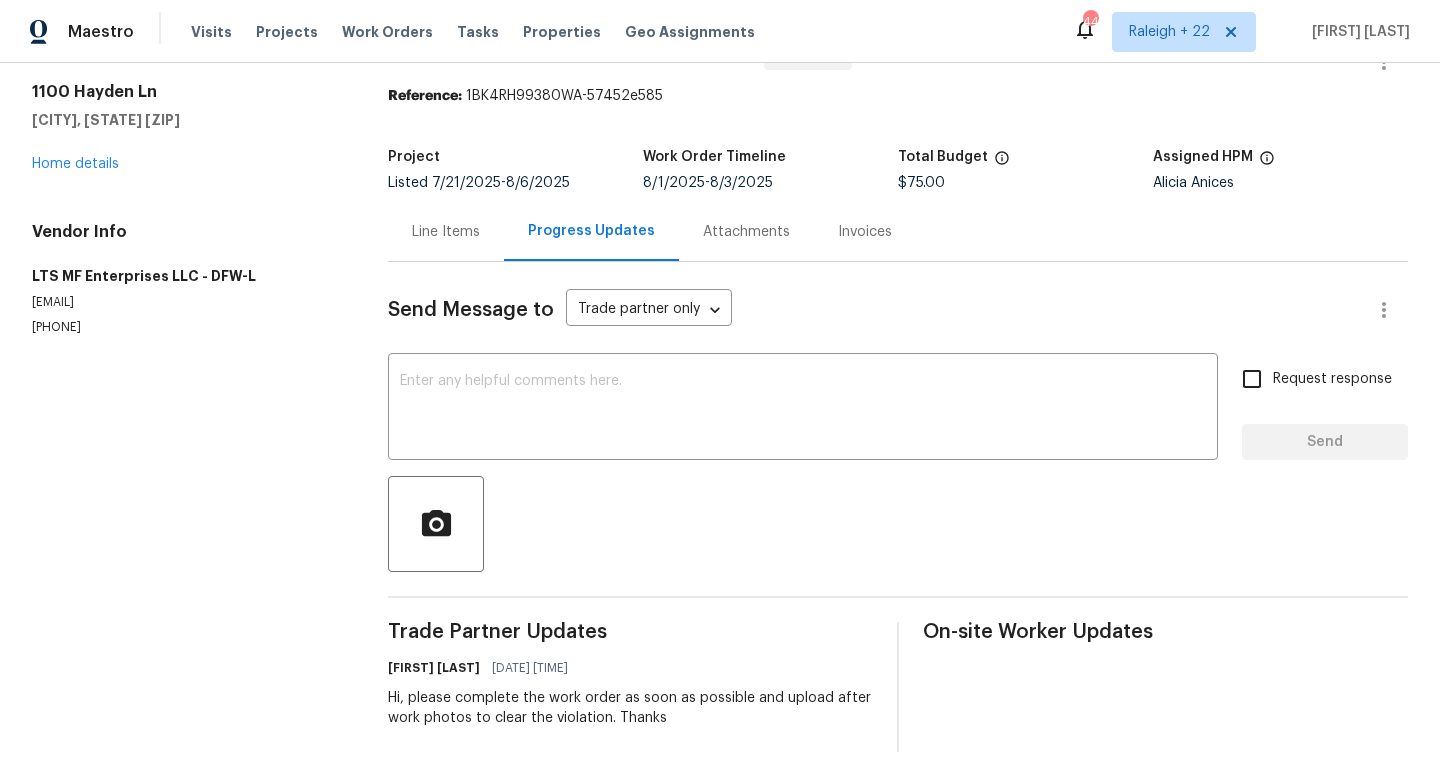 scroll, scrollTop: 63, scrollLeft: 0, axis: vertical 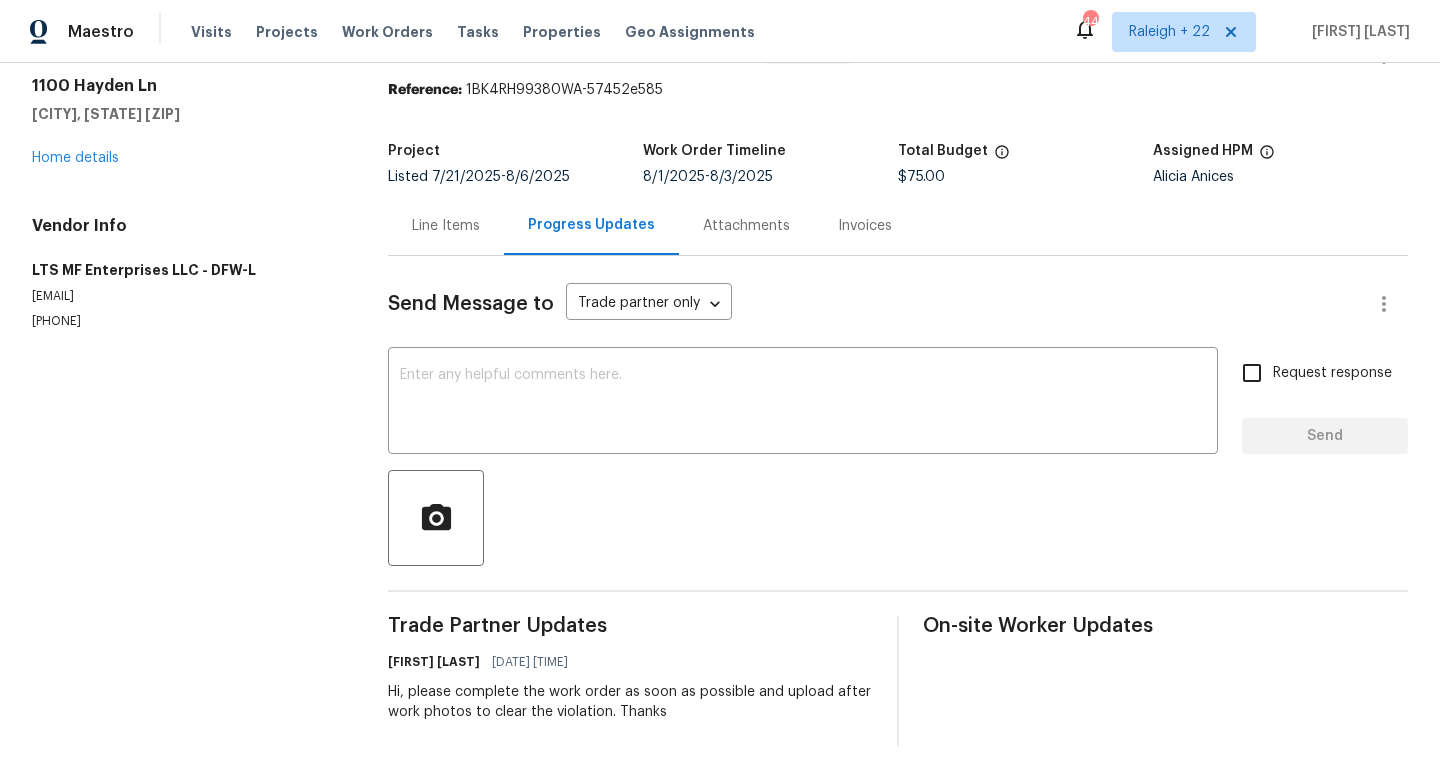 click on "Line Items" at bounding box center [446, 226] 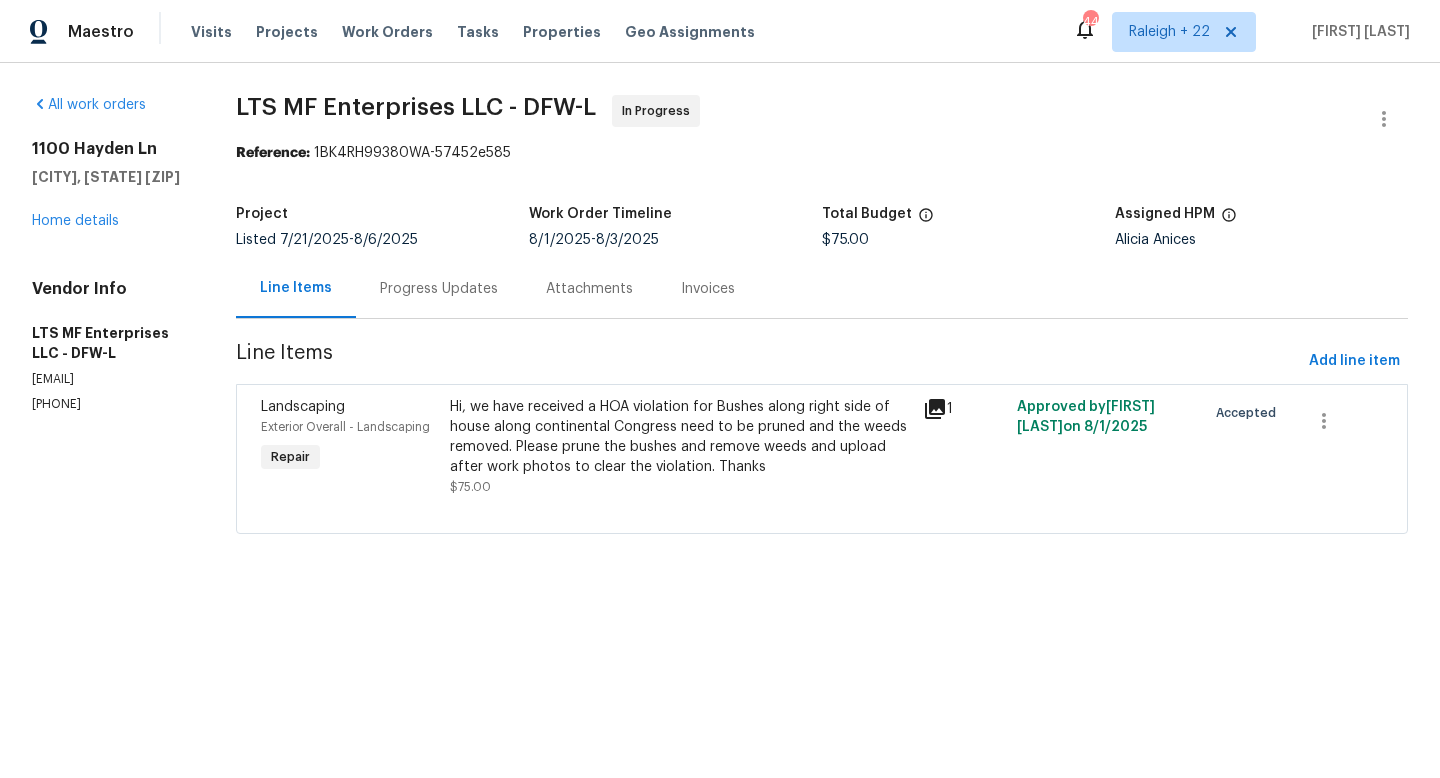 scroll, scrollTop: 0, scrollLeft: 0, axis: both 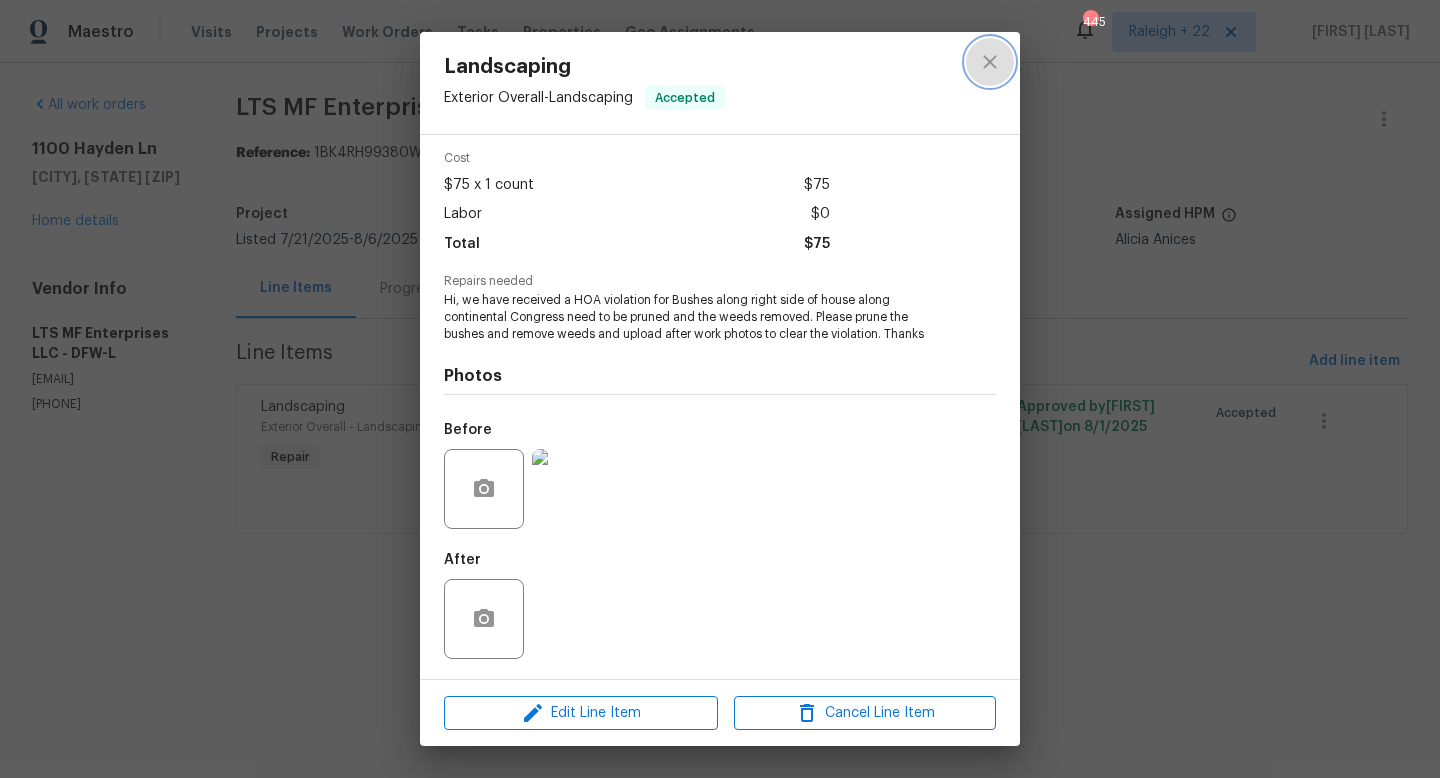 click 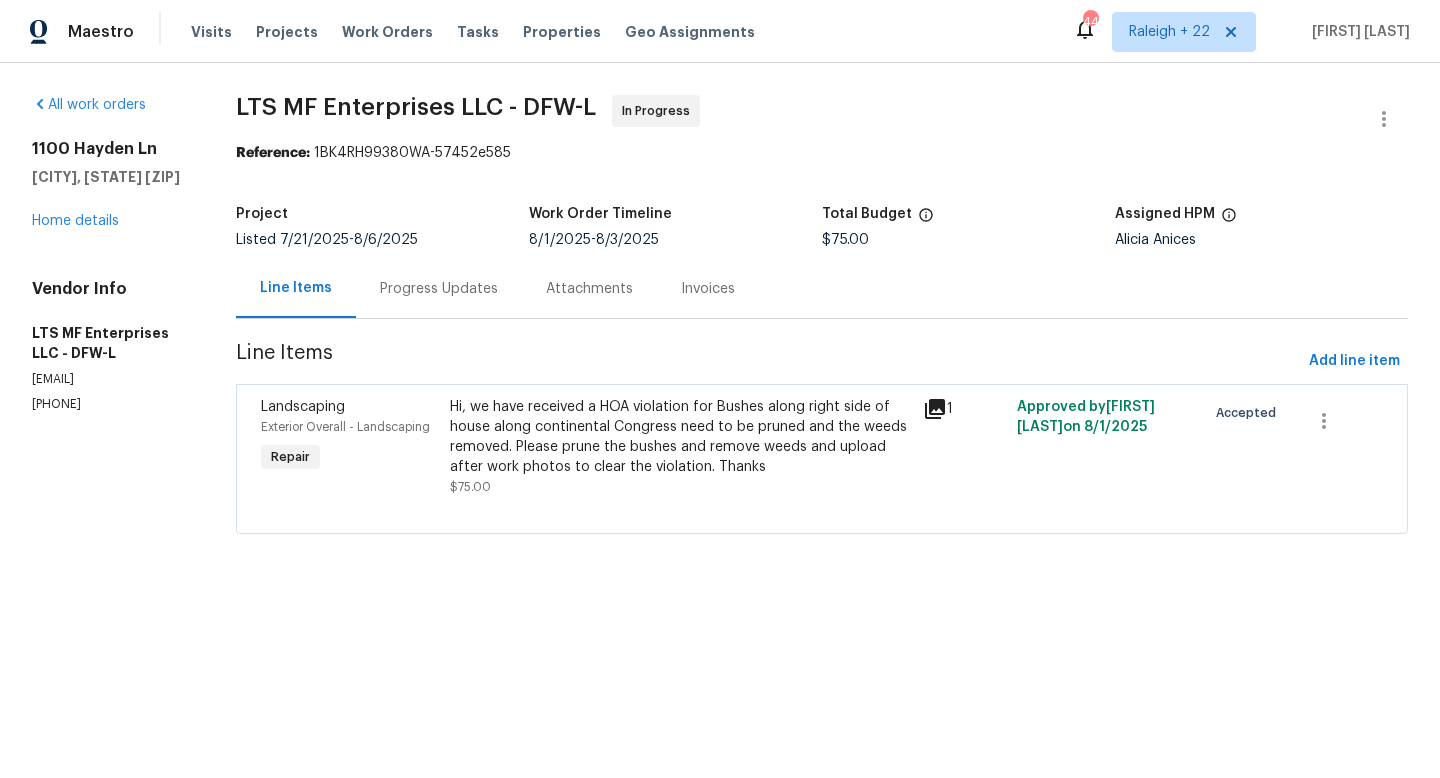 click on "Progress Updates" at bounding box center [439, 289] 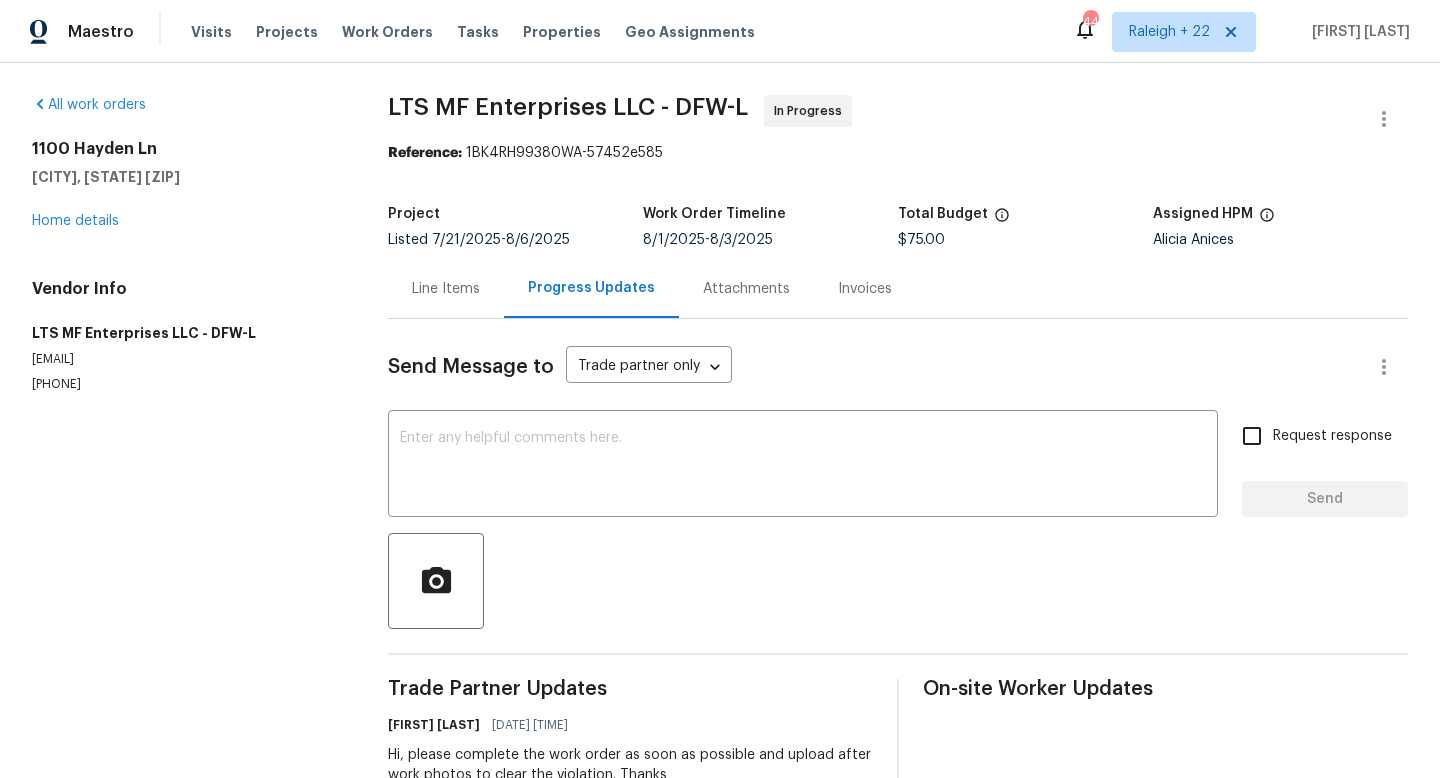 click on "Line Items" at bounding box center (446, 289) 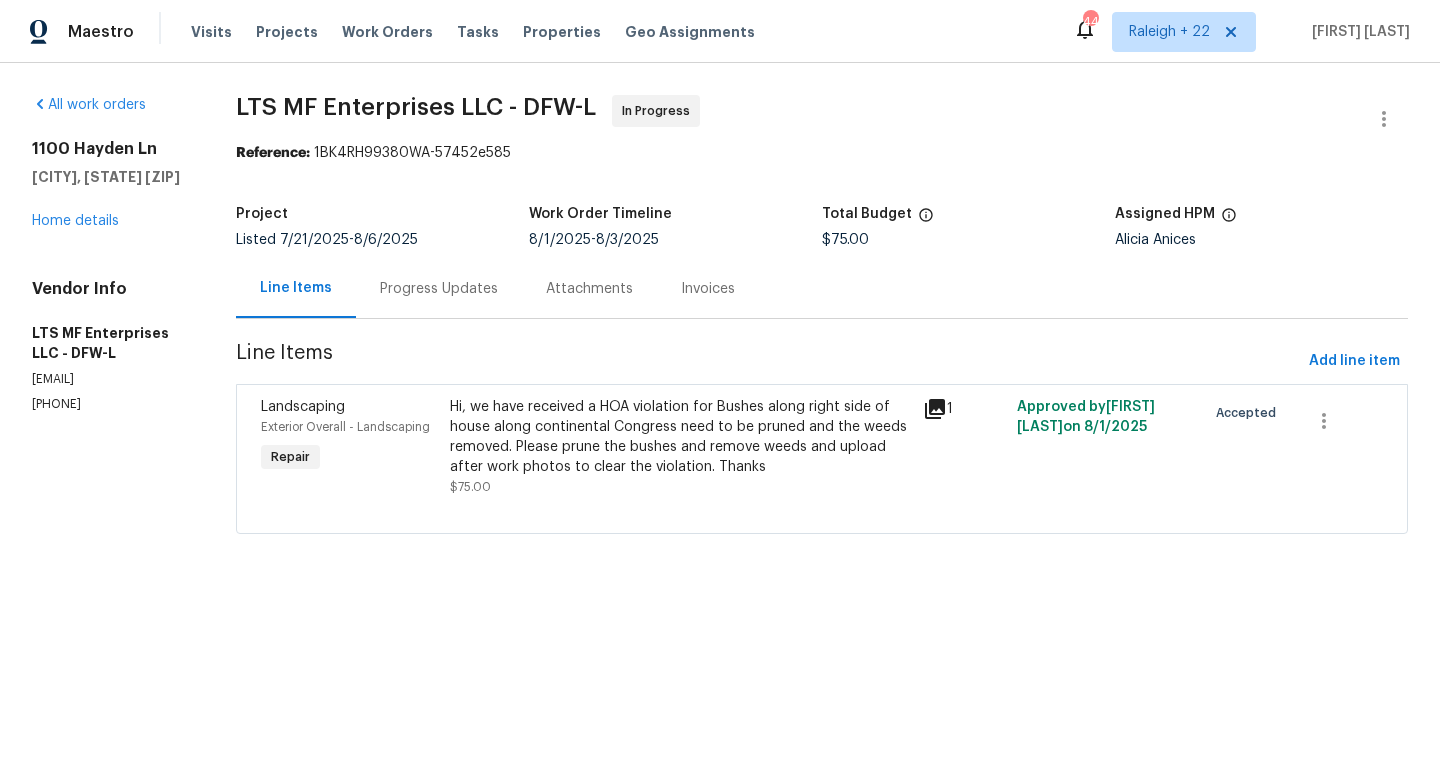 click on "Progress Updates" at bounding box center [439, 289] 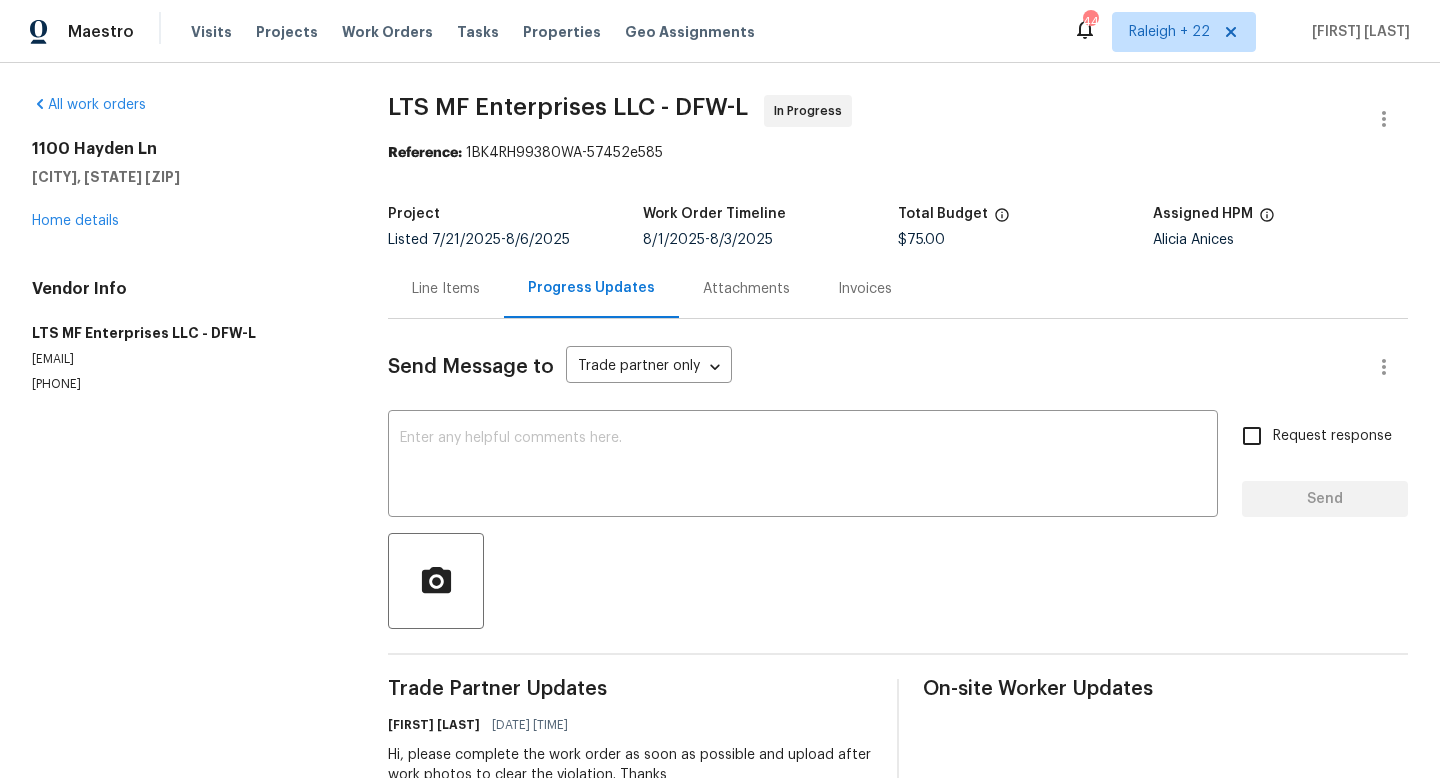 click on "Line Items" at bounding box center (446, 289) 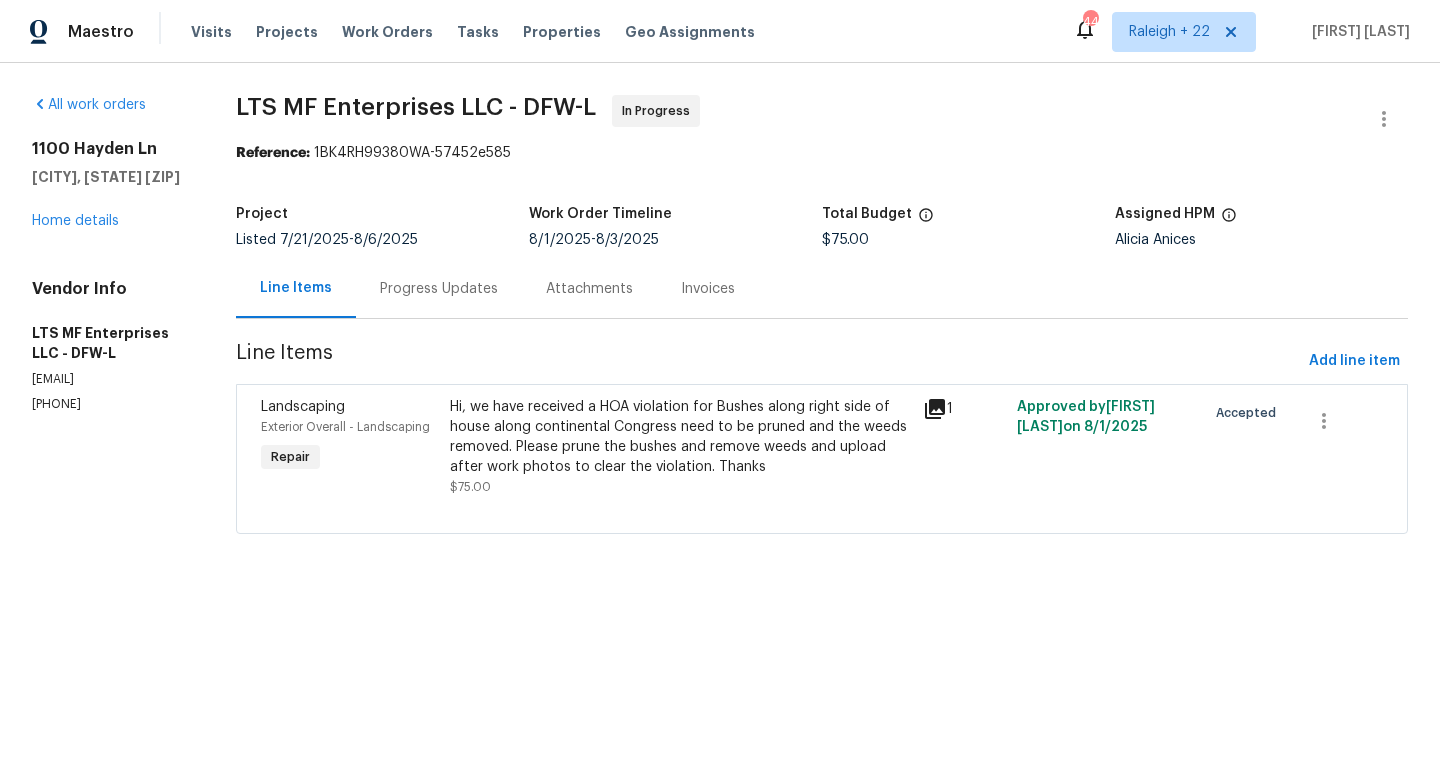 click on "Hi, we have received a HOA violation for Bushes along right side of house along continental Congress need to be pruned and the weeds removed. Please prune the bushes and remove weeds and upload after work photos to clear the violation. Thanks" at bounding box center (680, 437) 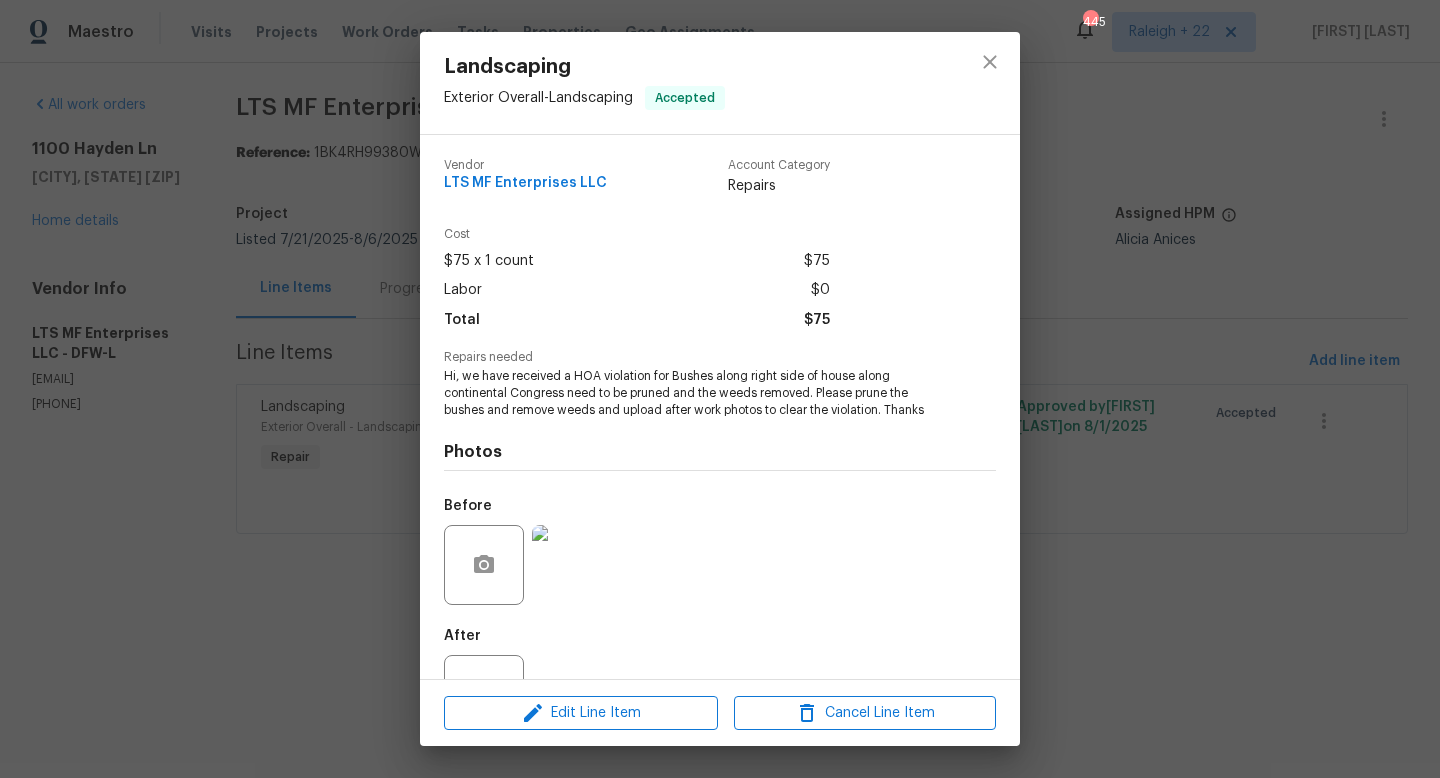 click at bounding box center [572, 565] 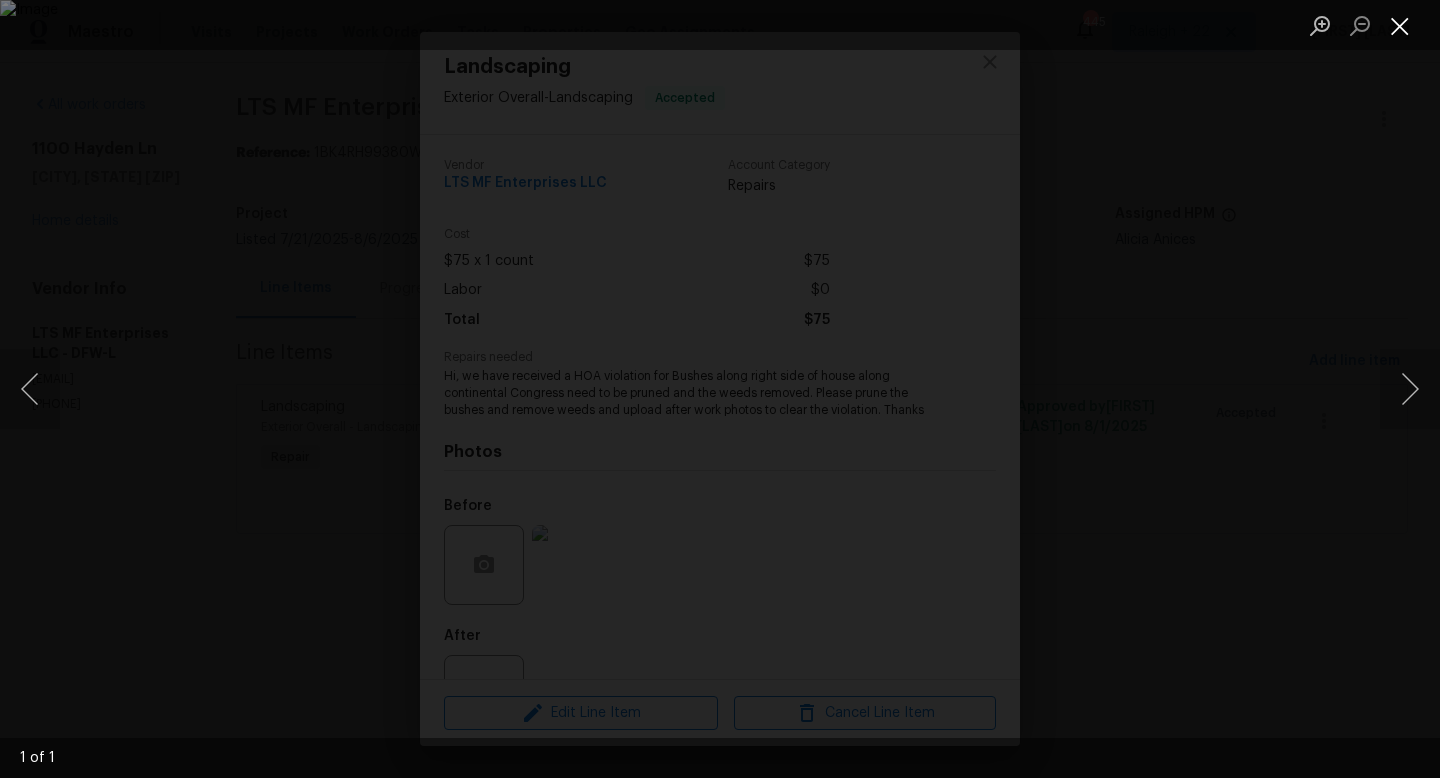 click at bounding box center (1400, 25) 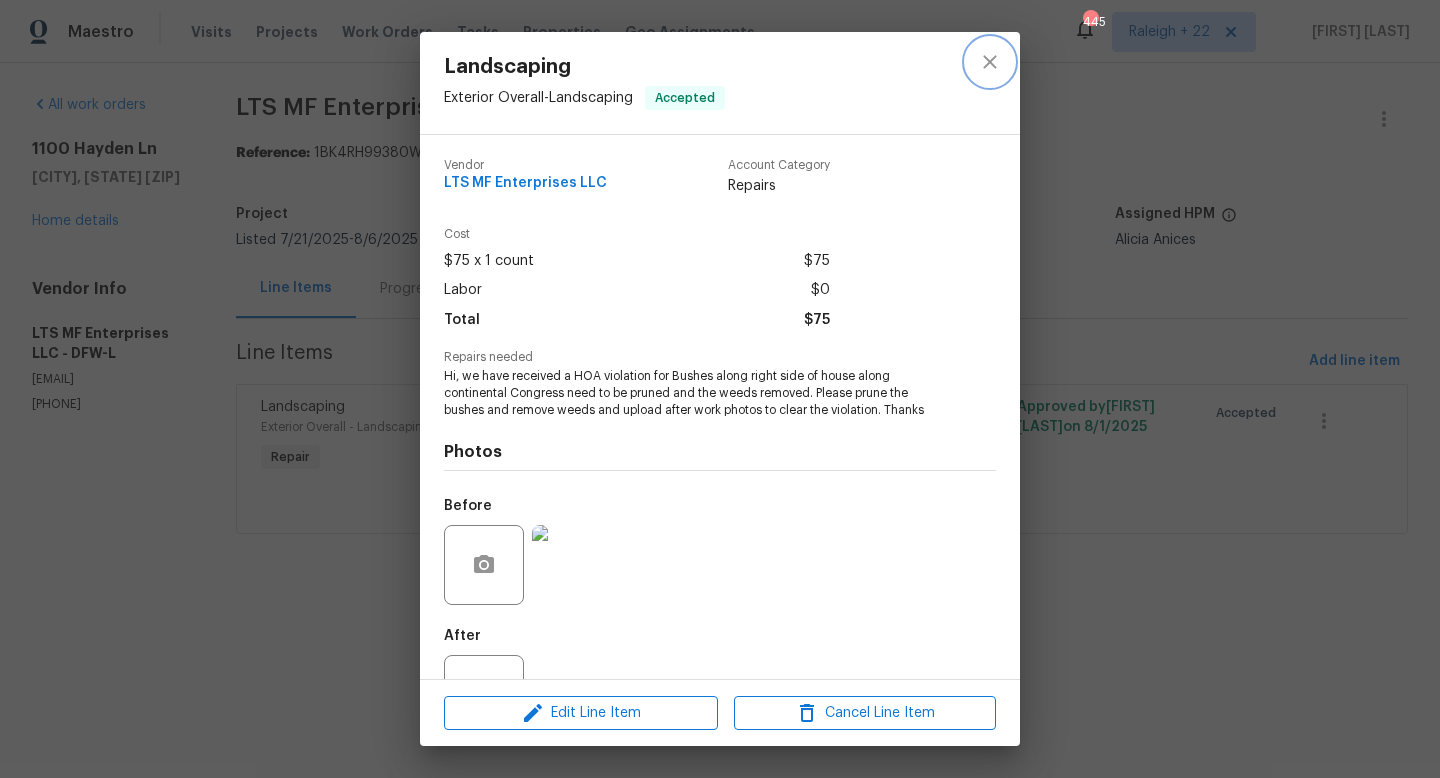 click 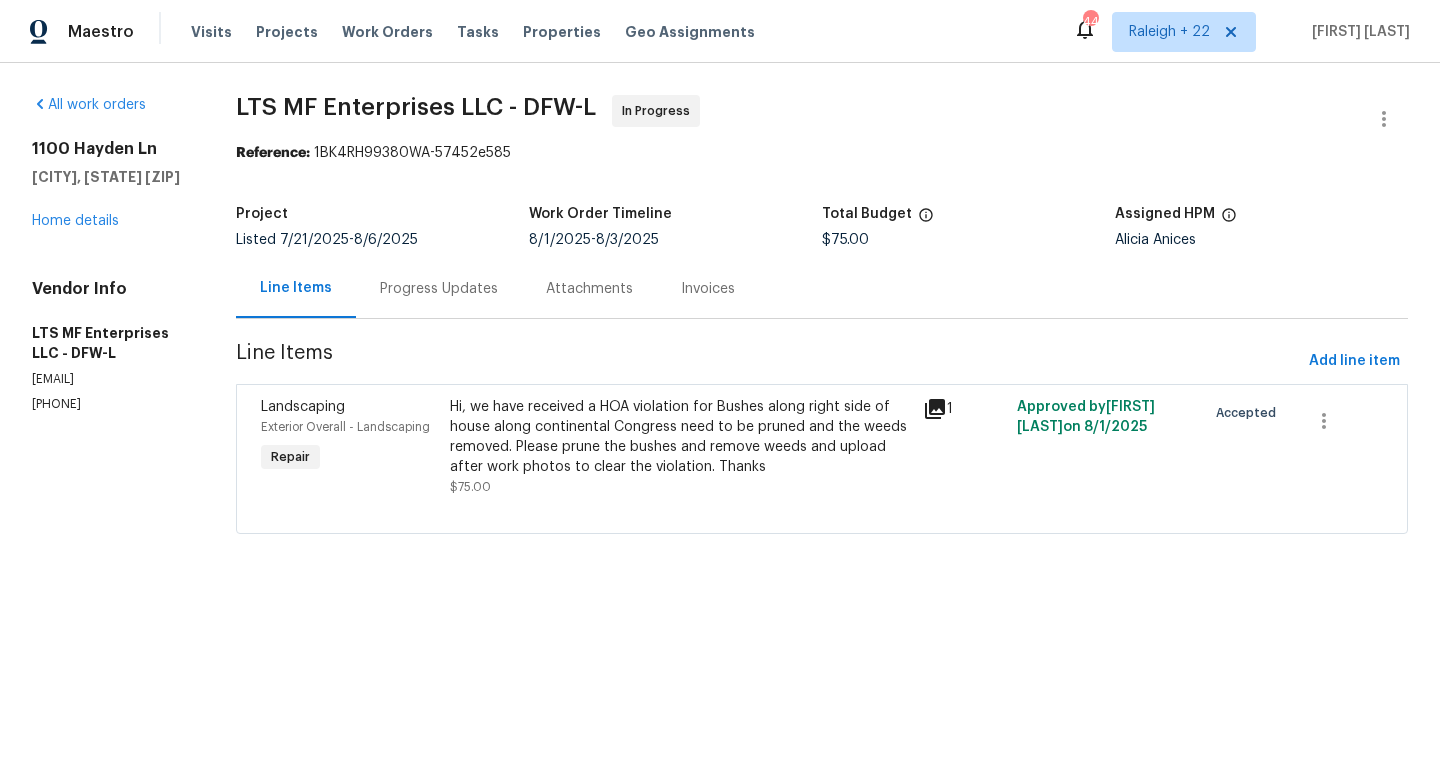 drag, startPoint x: 116, startPoint y: 403, endPoint x: 29, endPoint y: 401, distance: 87.02299 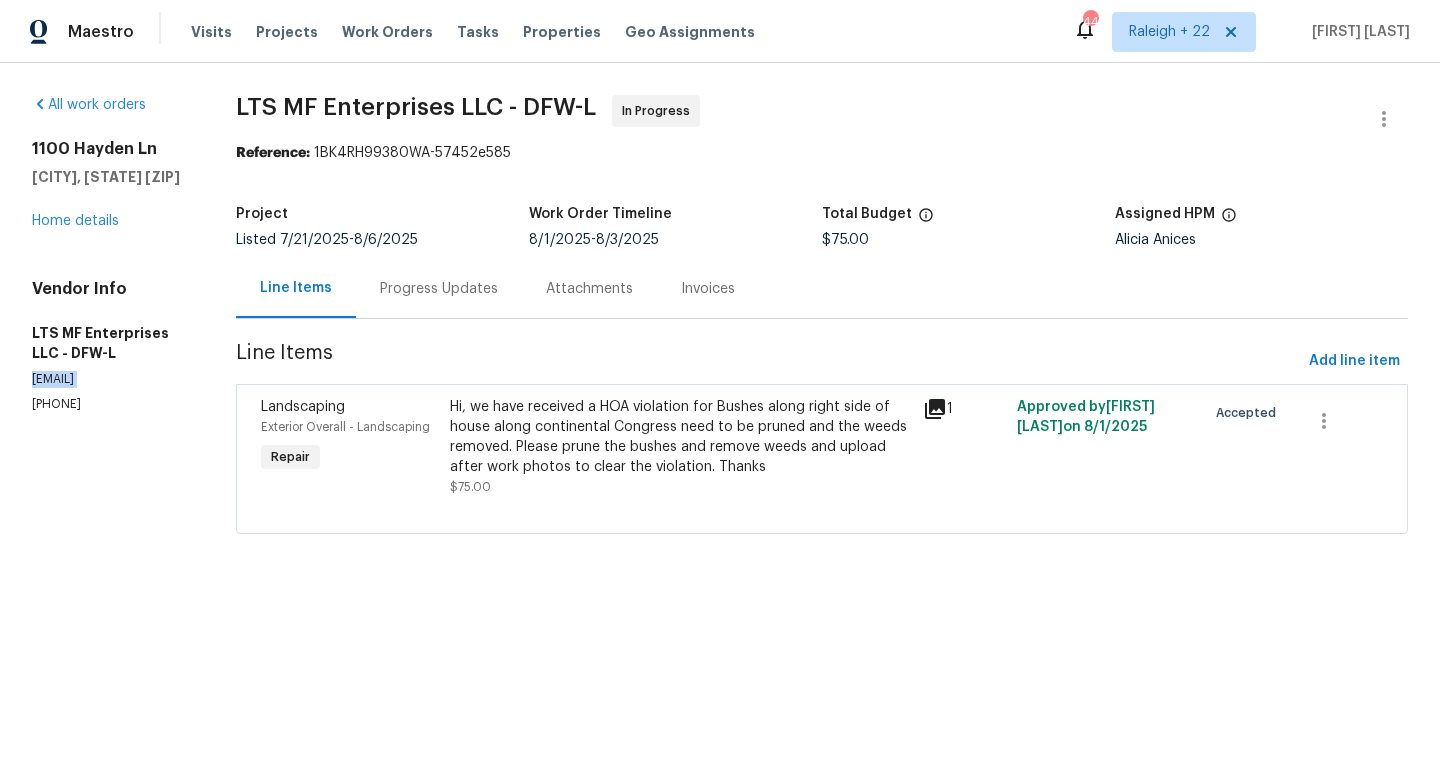 drag, startPoint x: 115, startPoint y: 381, endPoint x: 36, endPoint y: 381, distance: 79 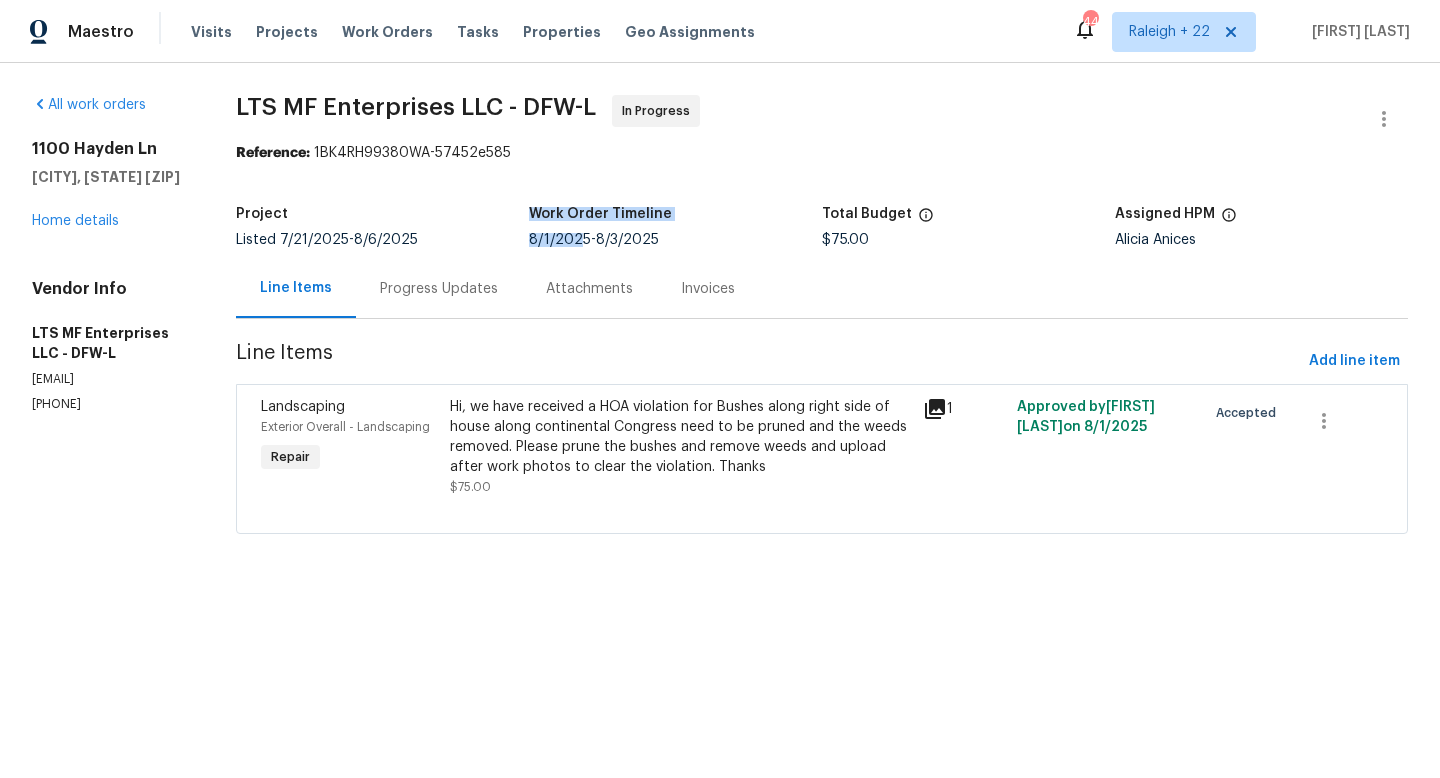 drag, startPoint x: 529, startPoint y: 242, endPoint x: 583, endPoint y: 239, distance: 54.08327 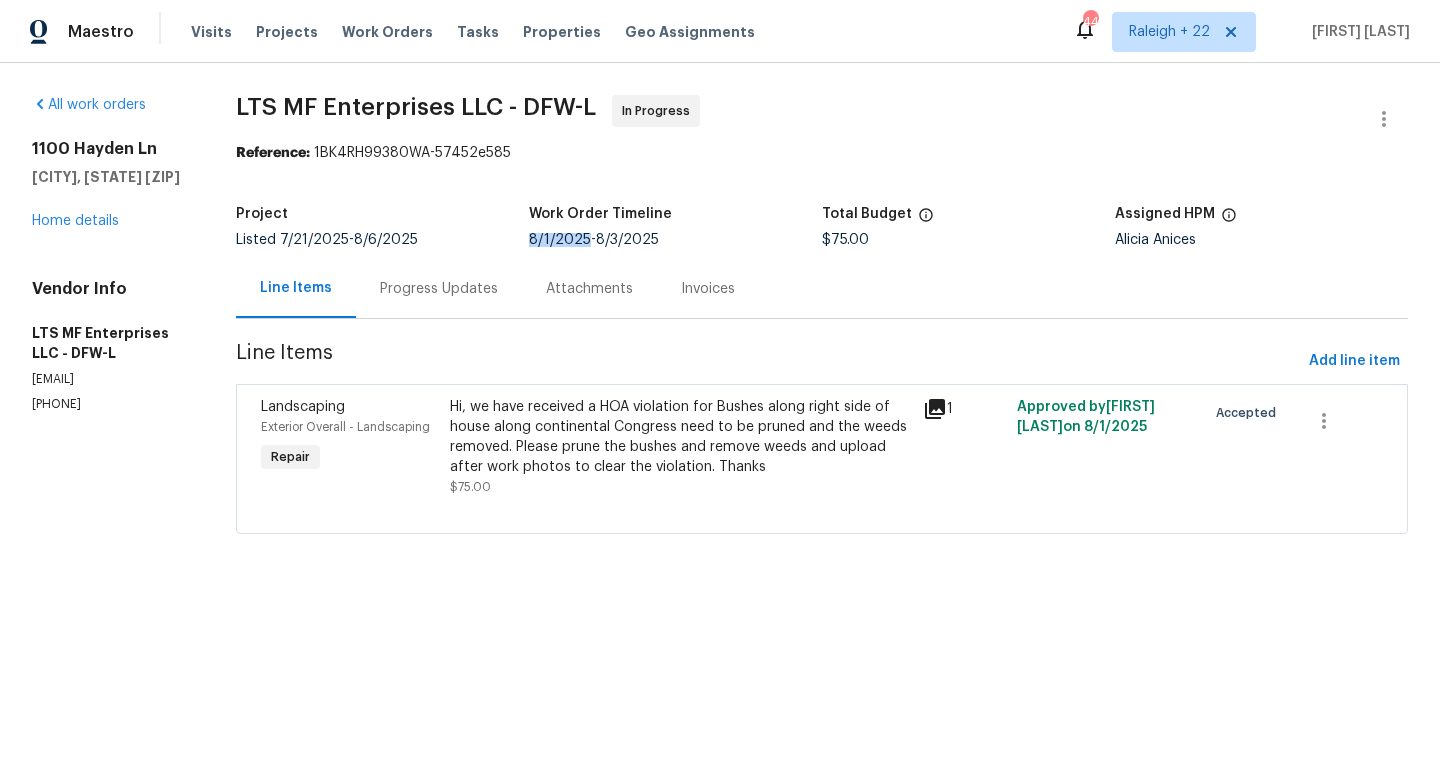 drag, startPoint x: 588, startPoint y: 240, endPoint x: 533, endPoint y: 240, distance: 55 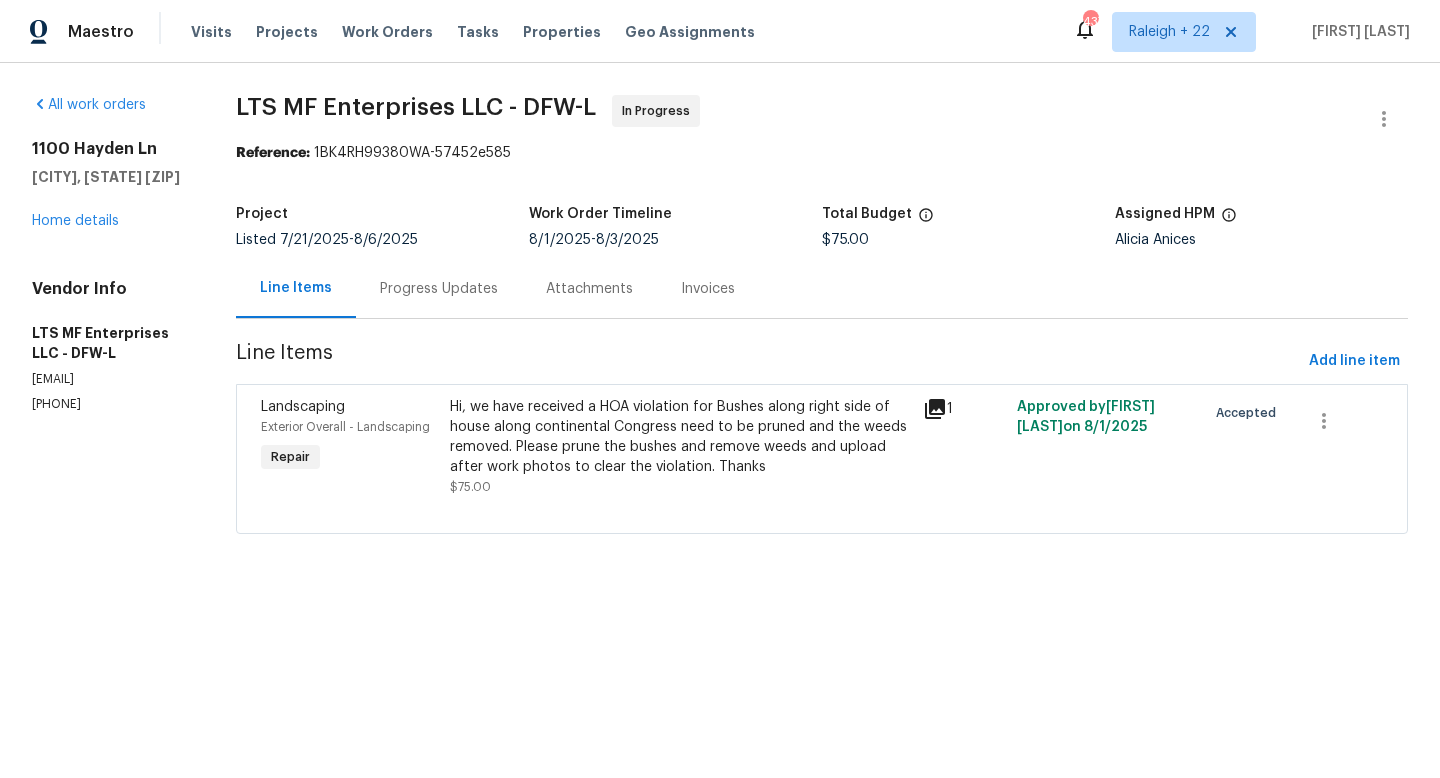 click on "Hi, we have received a HOA violation for Bushes along right side of house along continental Congress need to be pruned and the weeds removed. Please prune the bushes and remove weeds and upload after work photos to clear the violation. Thanks" at bounding box center (680, 437) 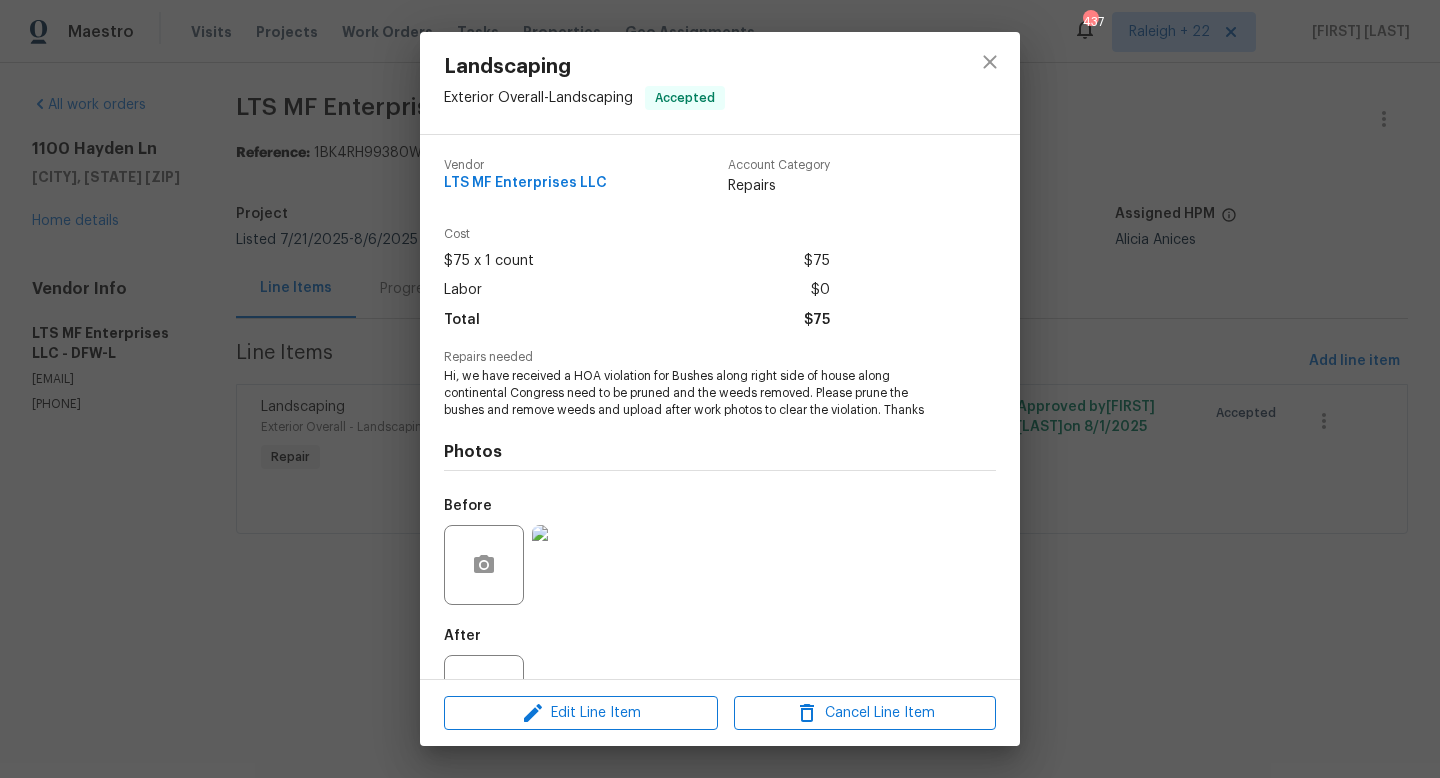 click at bounding box center (572, 565) 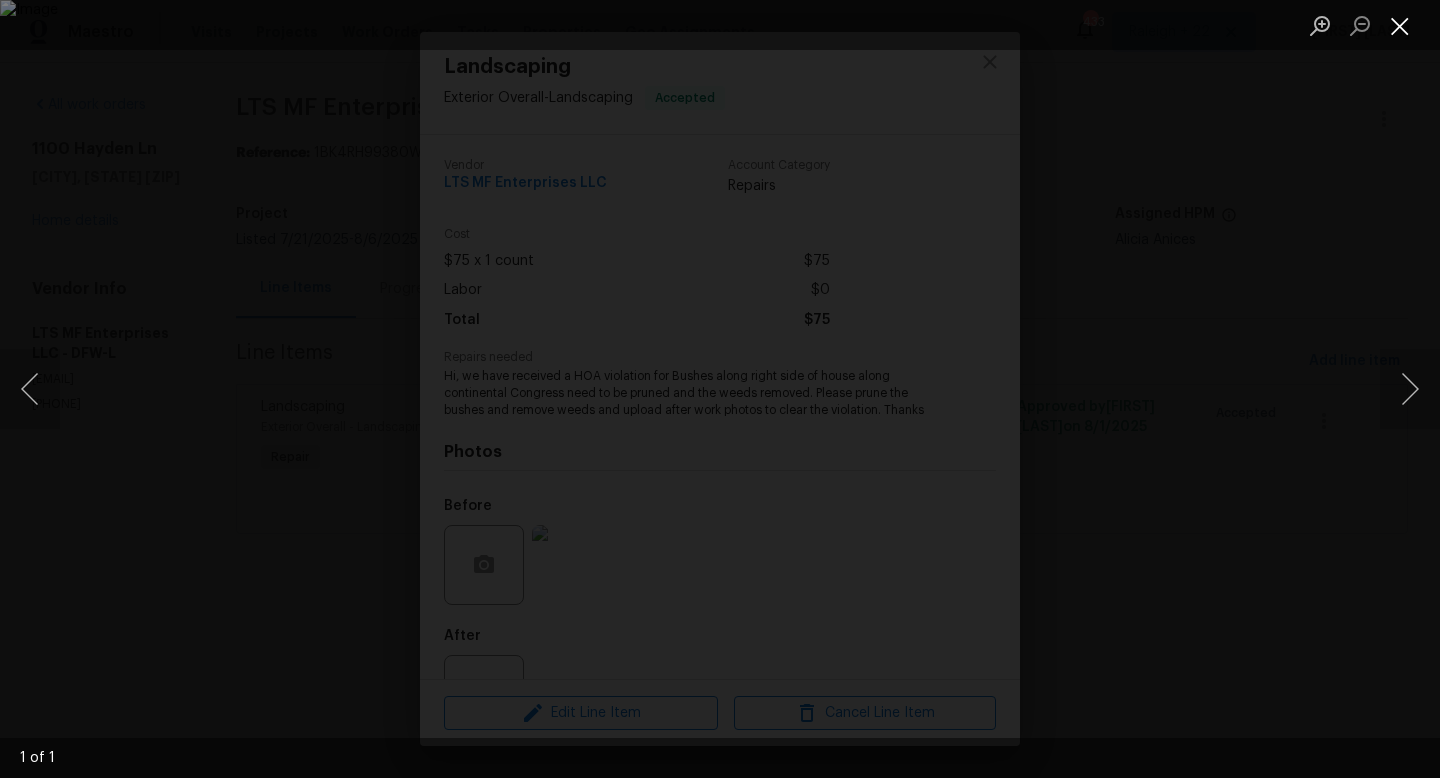click at bounding box center [1400, 25] 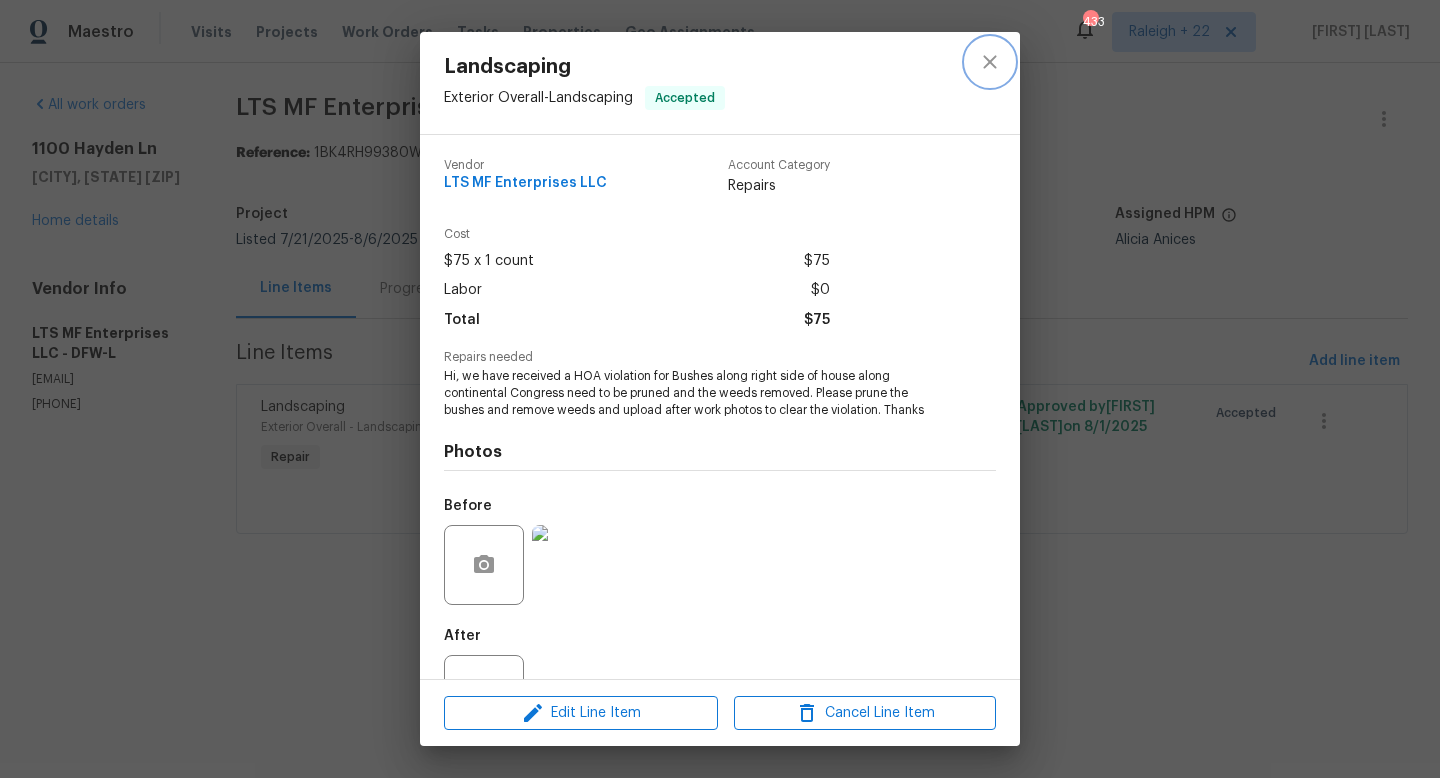 click 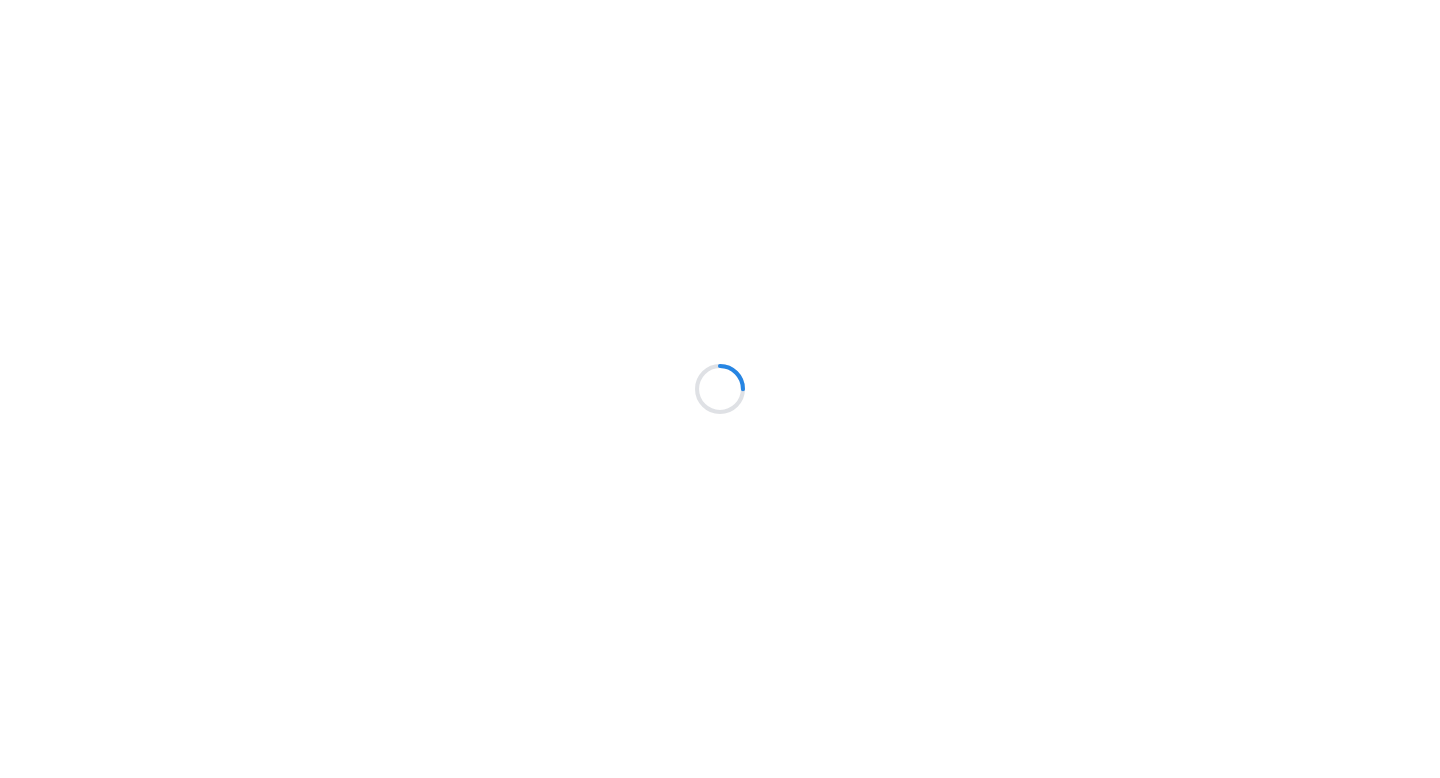 scroll, scrollTop: 0, scrollLeft: 0, axis: both 